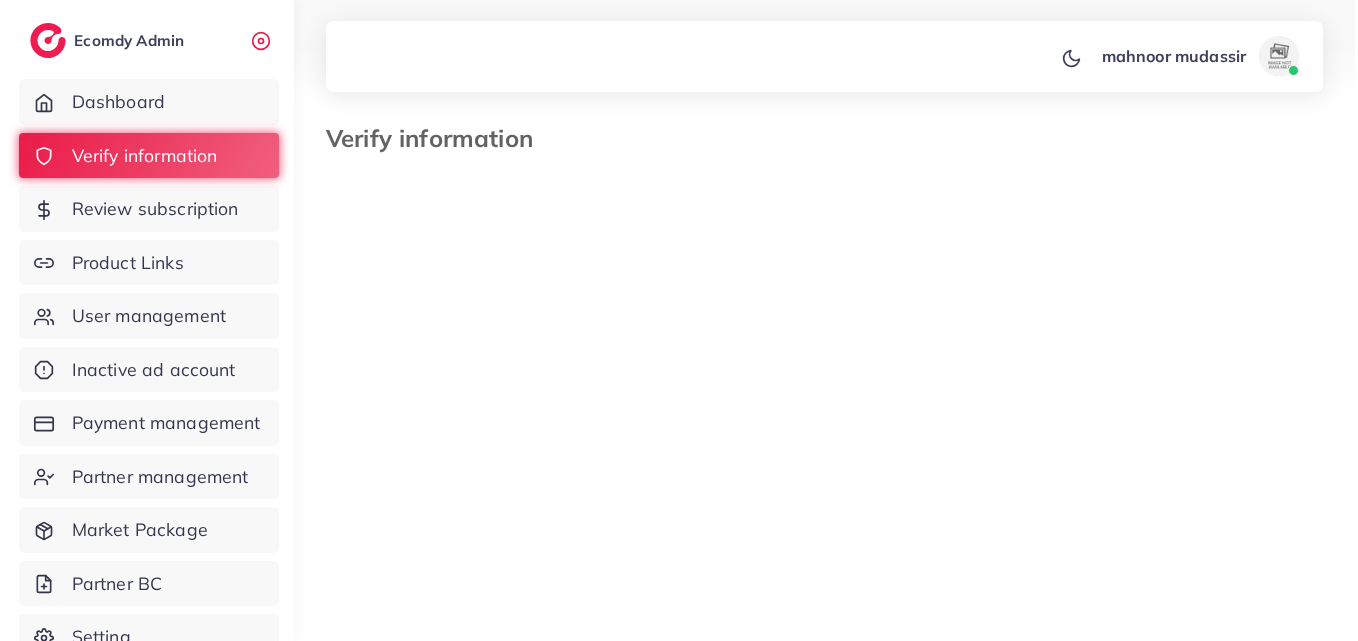 scroll, scrollTop: 0, scrollLeft: 0, axis: both 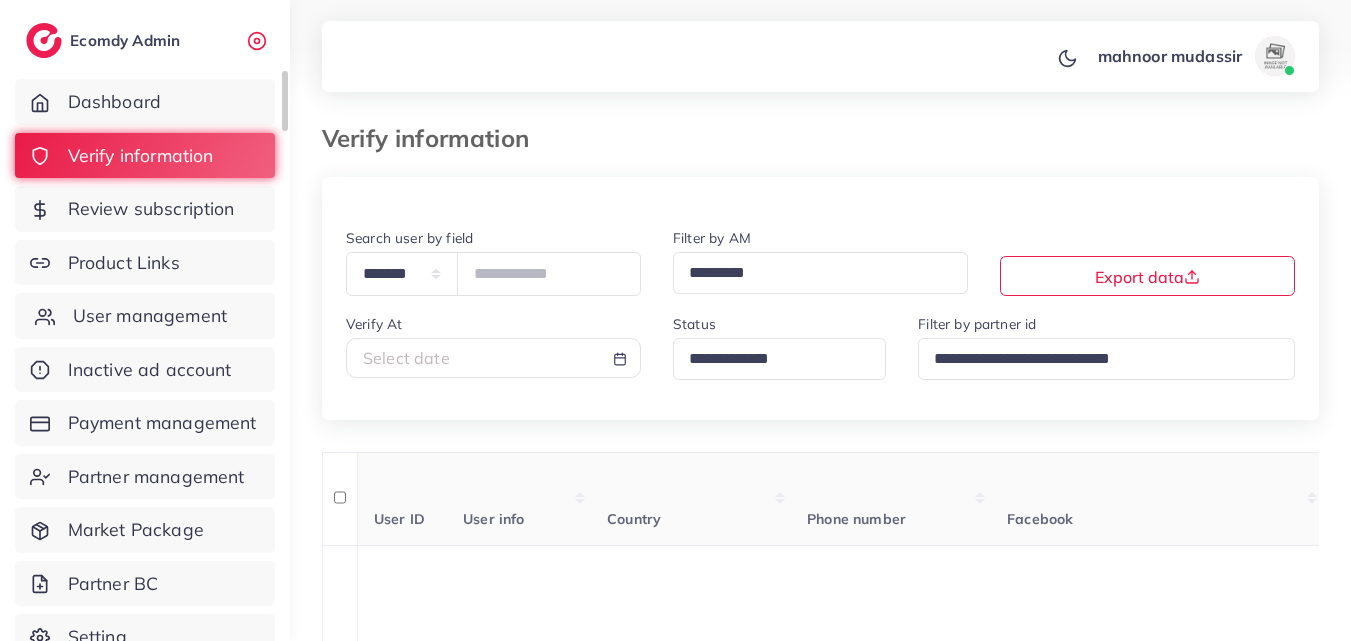 click on "User management" at bounding box center (150, 316) 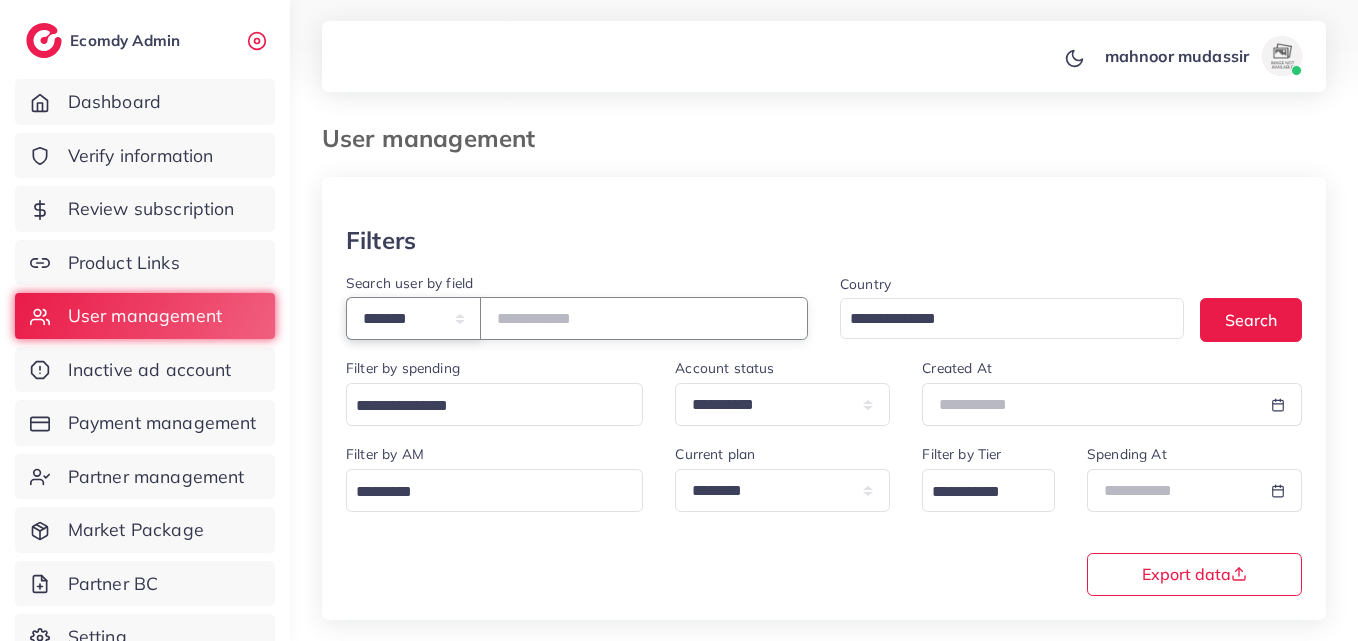 click on "**********" at bounding box center [413, 318] 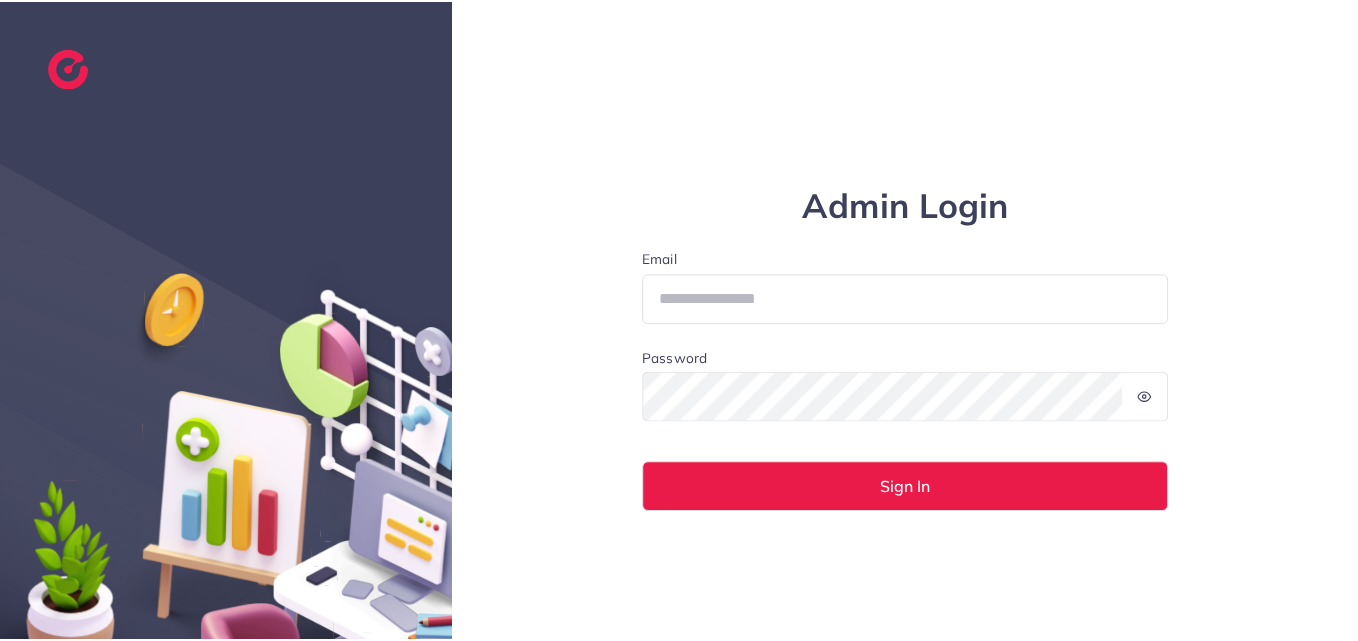 scroll, scrollTop: 0, scrollLeft: 0, axis: both 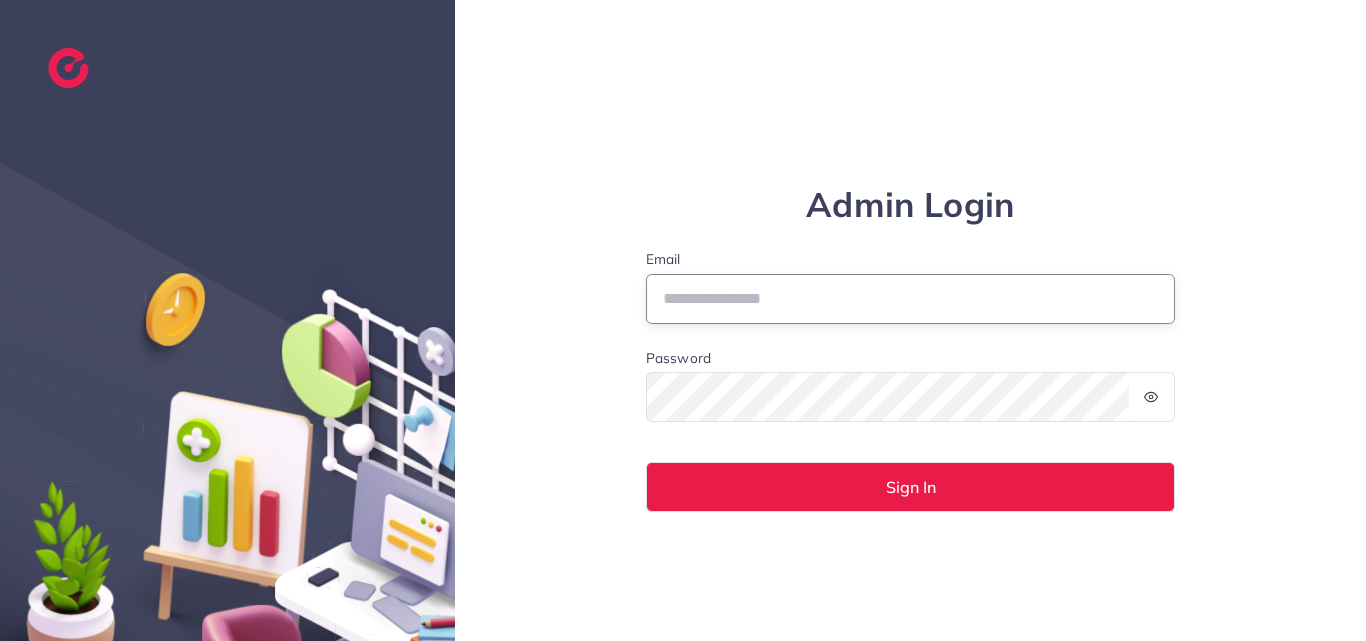type on "**********" 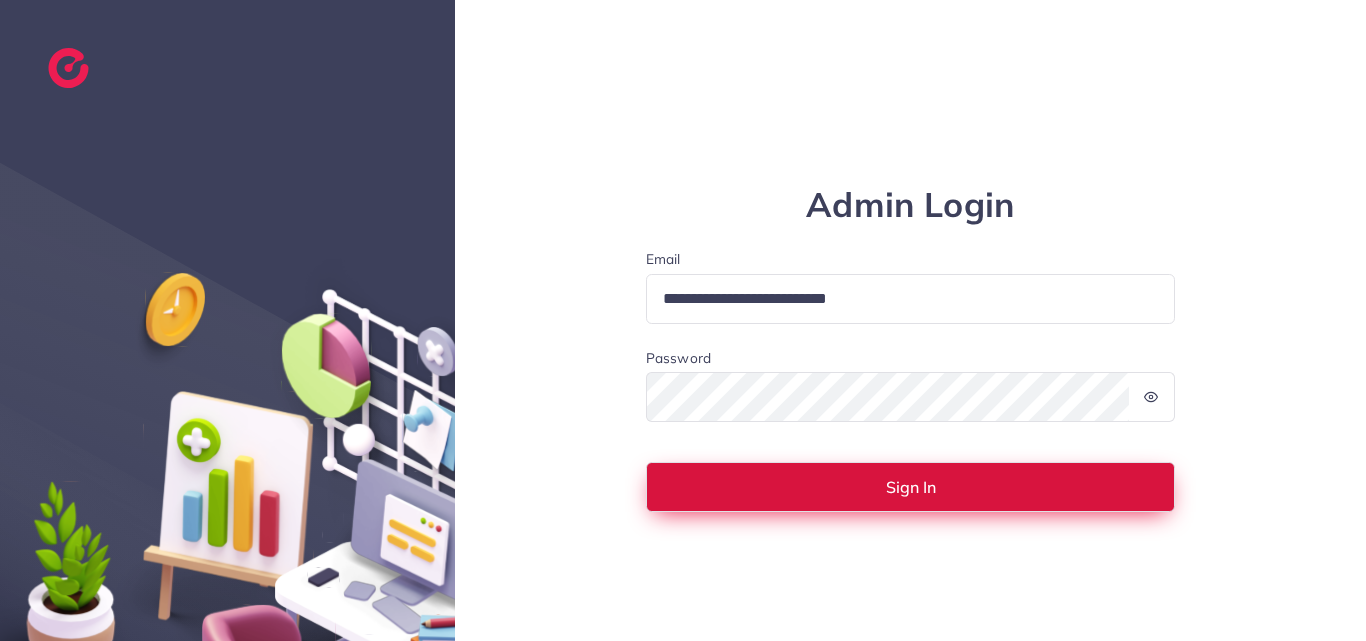 click on "Sign In" at bounding box center [911, 487] 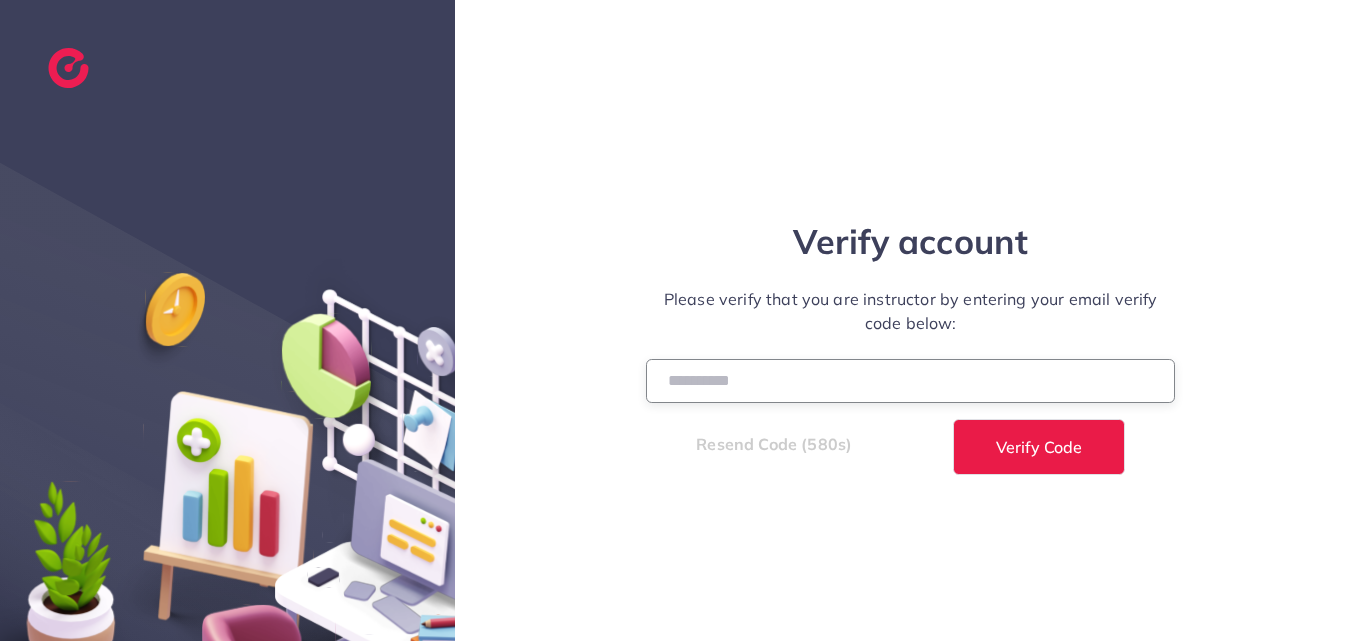 click at bounding box center [911, 380] 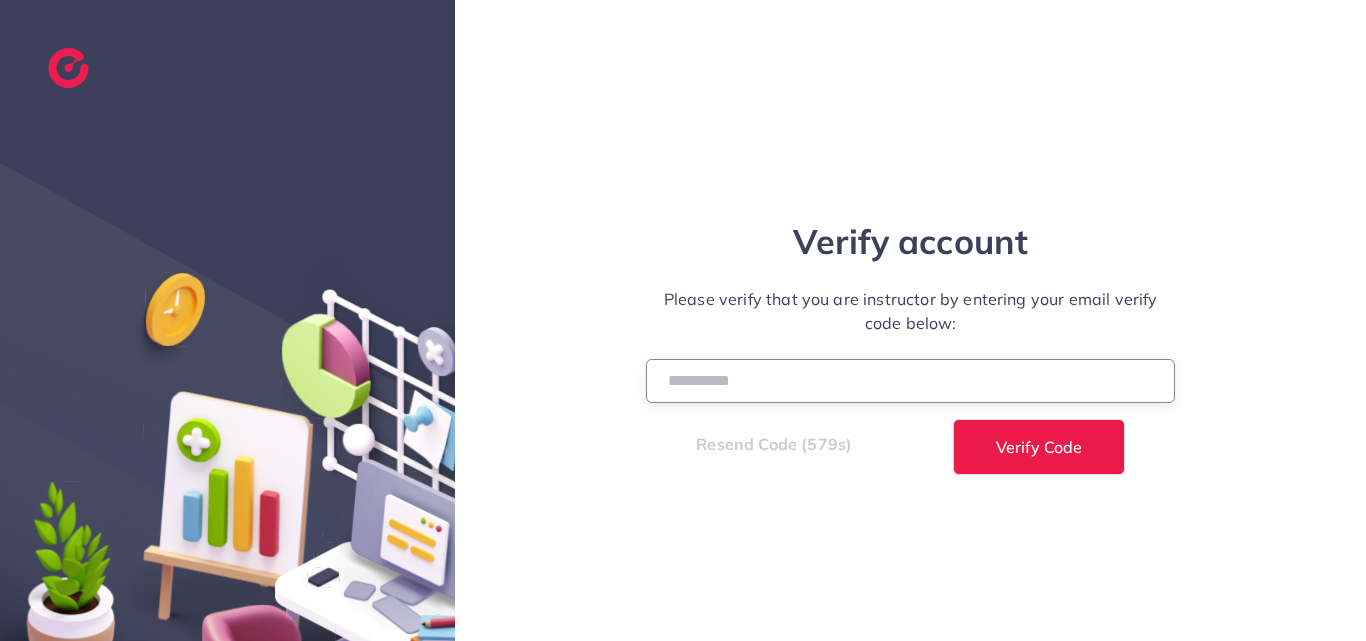 paste on "******" 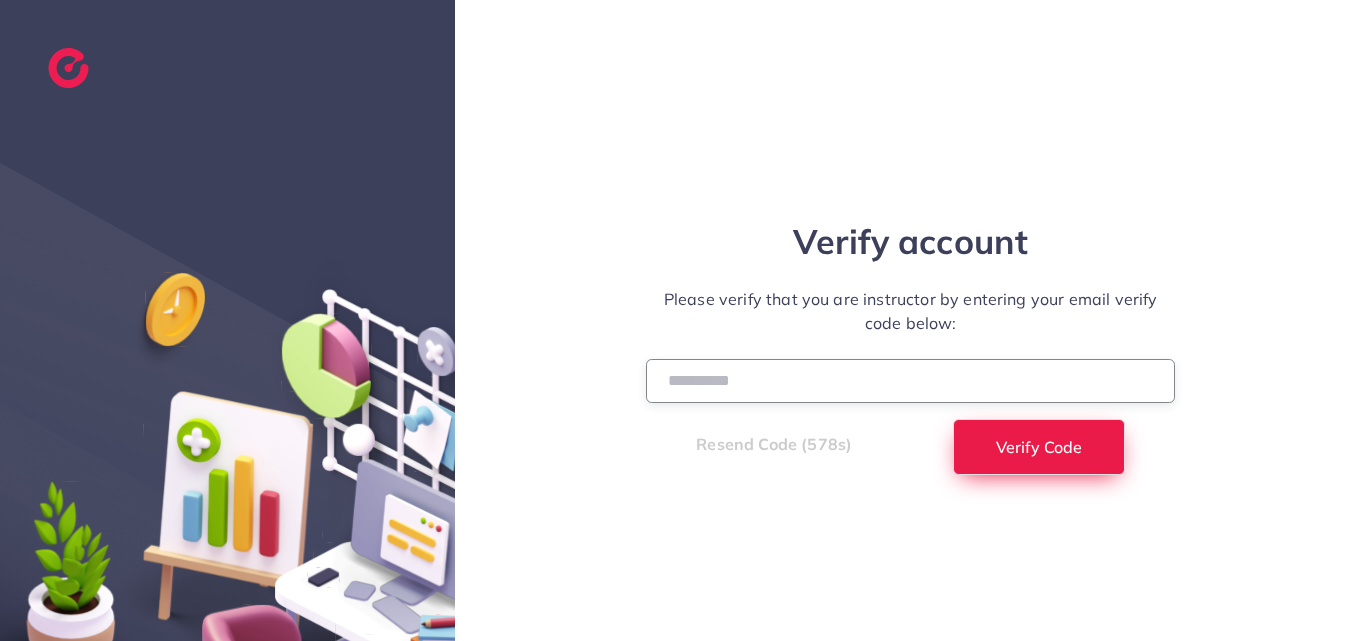 type on "******" 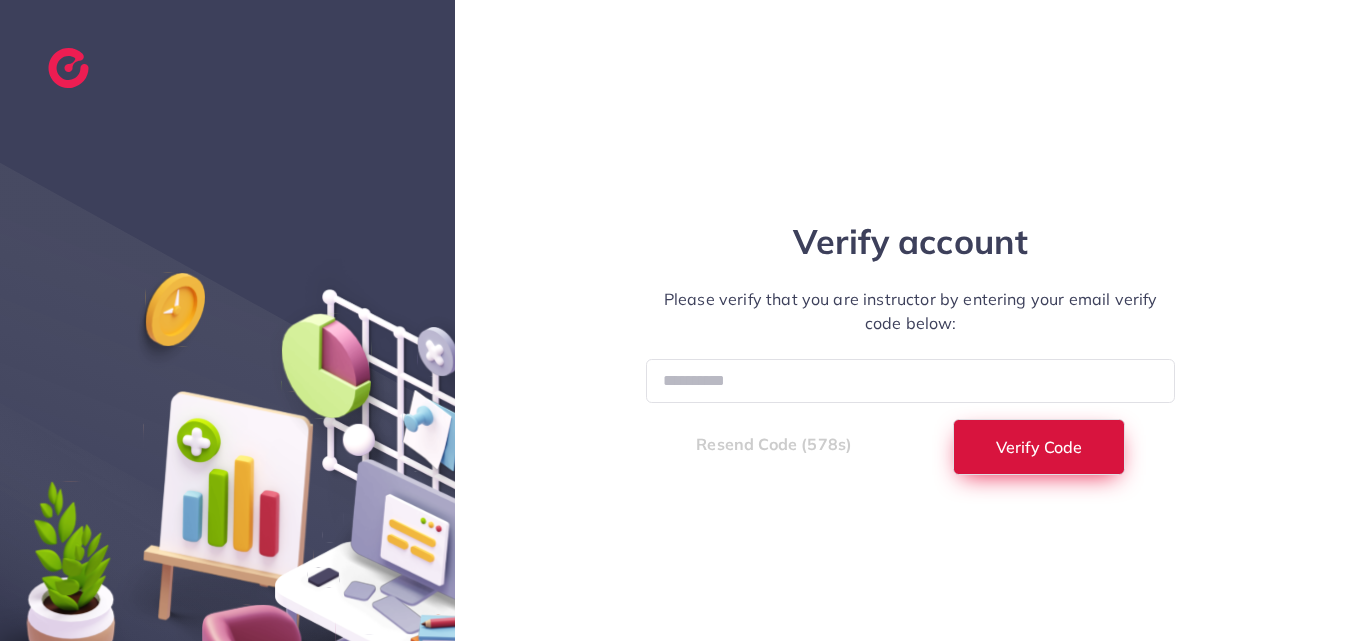 click on "Verify Code" at bounding box center [1039, 447] 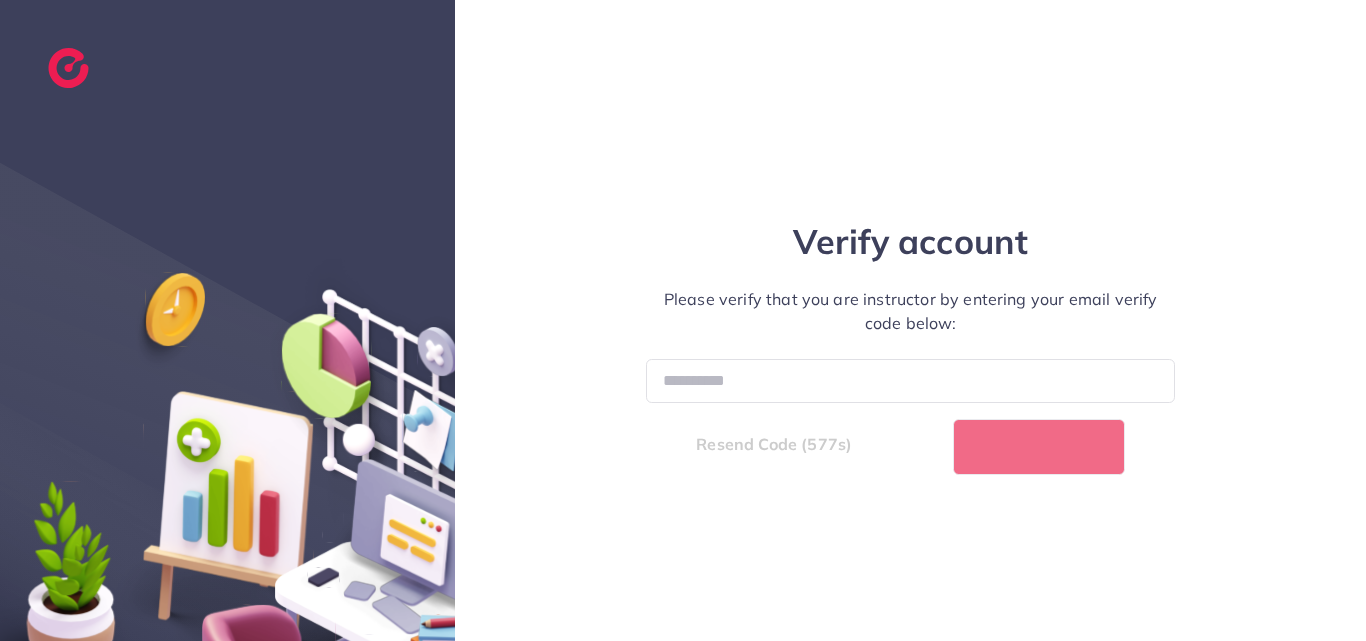 select on "*" 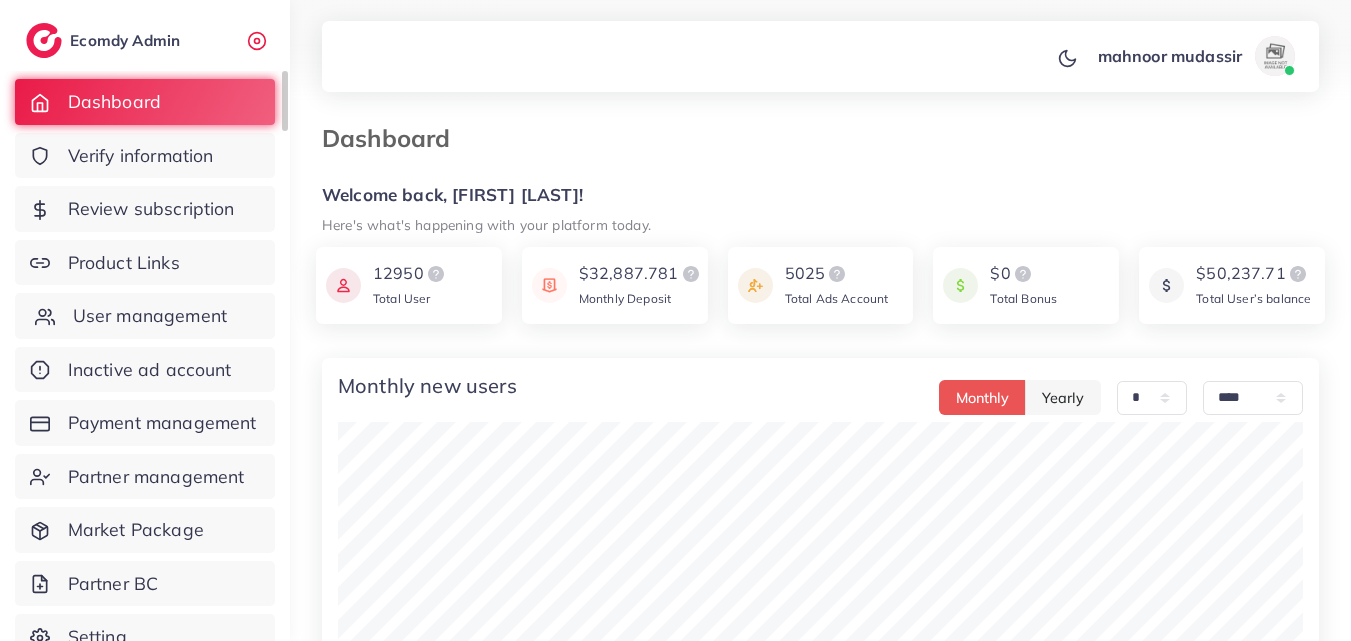 click on "User management" at bounding box center (150, 316) 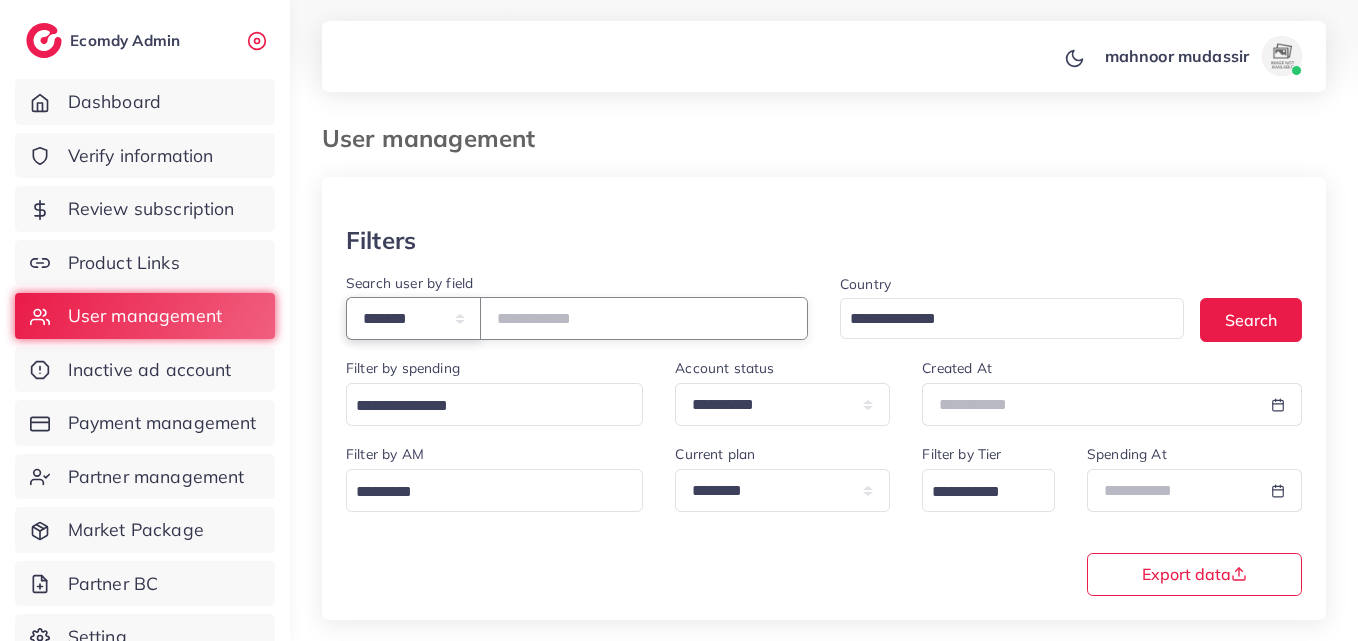 click on "**********" at bounding box center [413, 318] 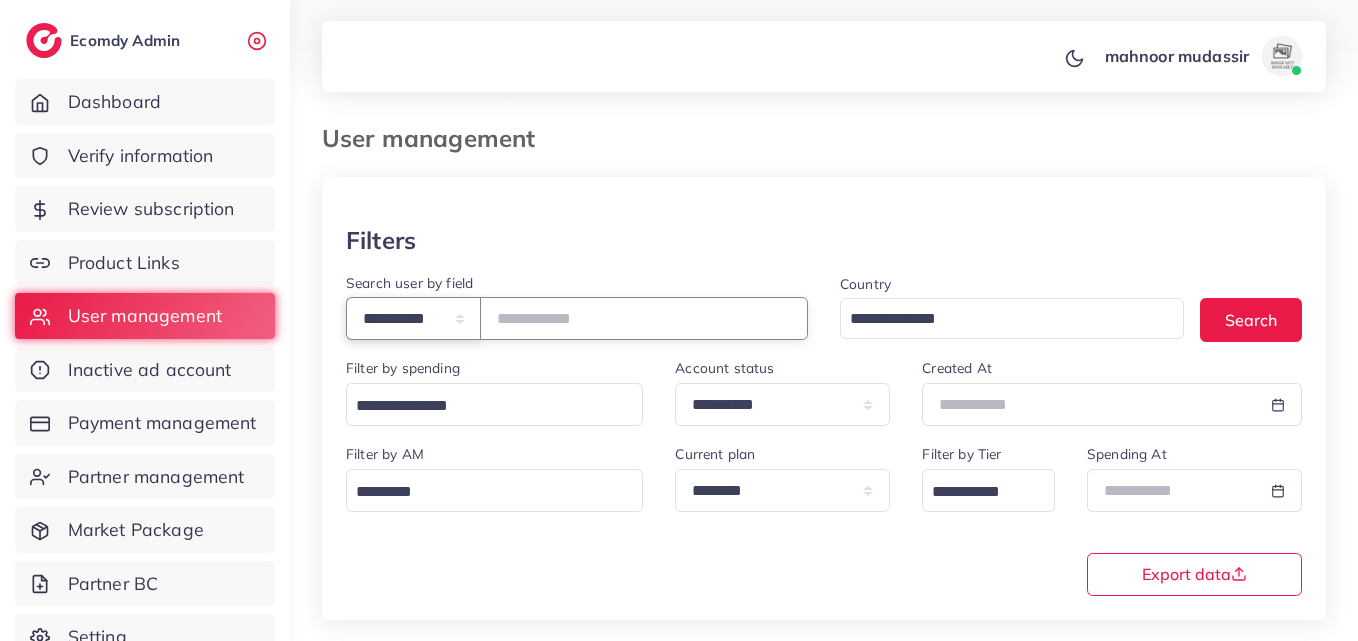 click on "**********" at bounding box center [413, 318] 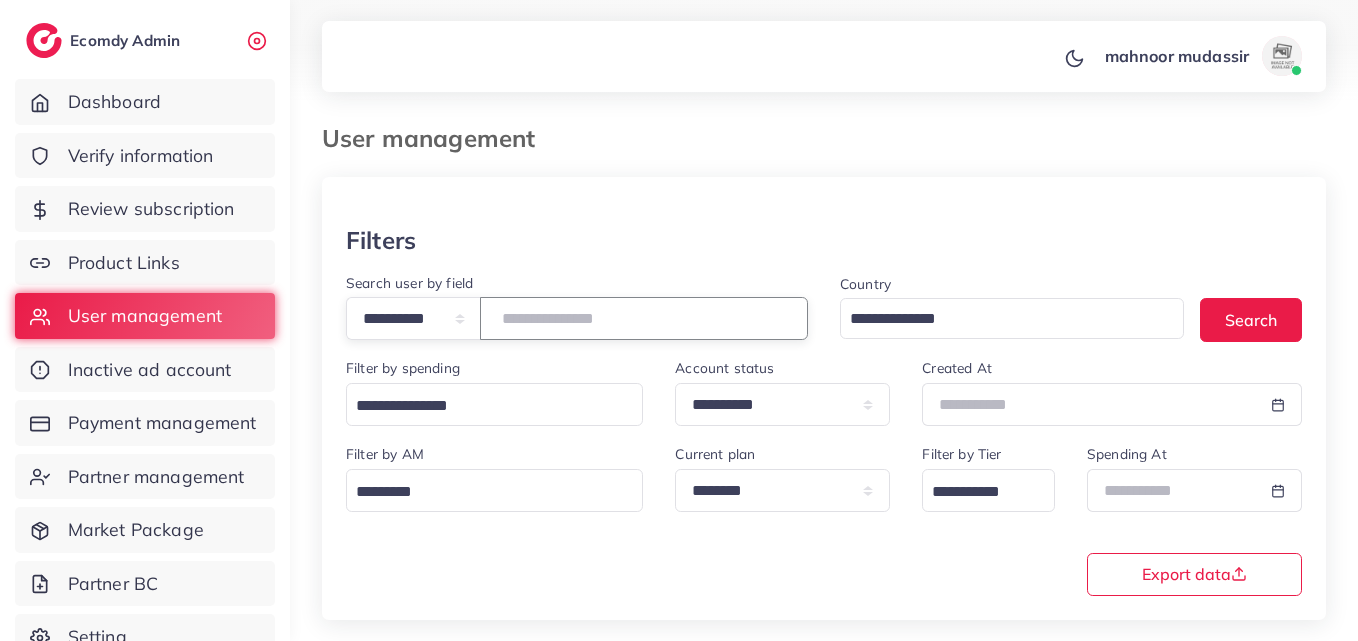 click at bounding box center [644, 318] 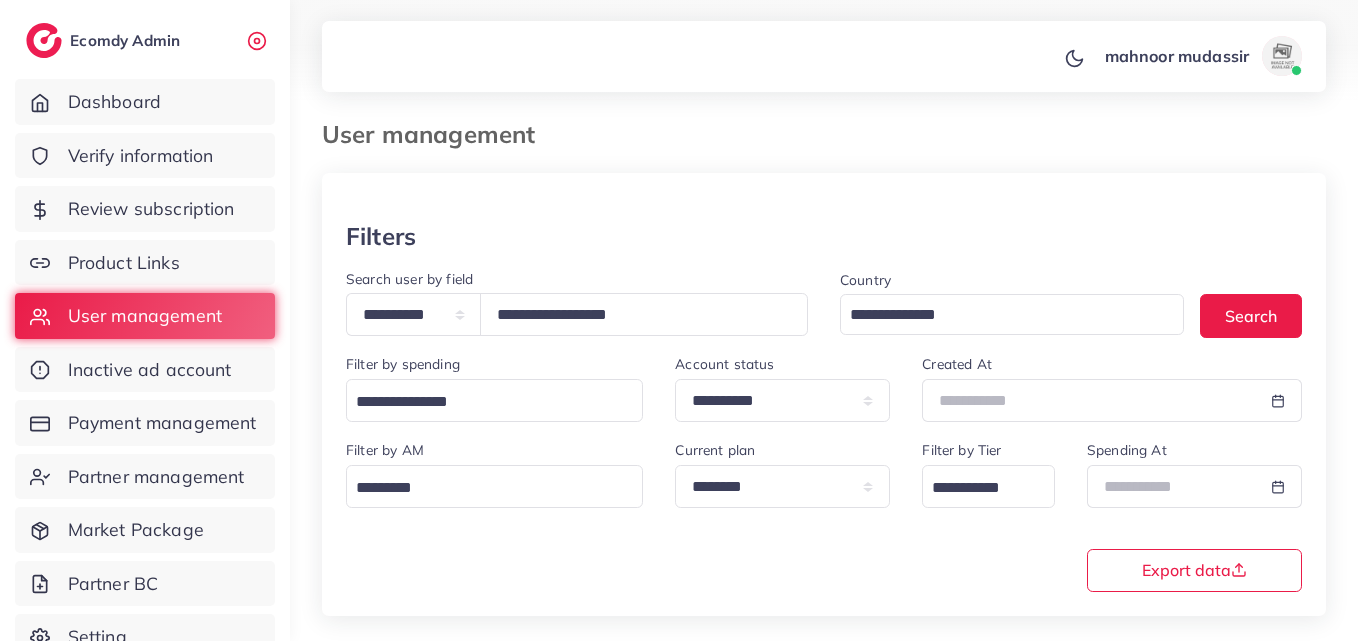 scroll, scrollTop: 0, scrollLeft: 0, axis: both 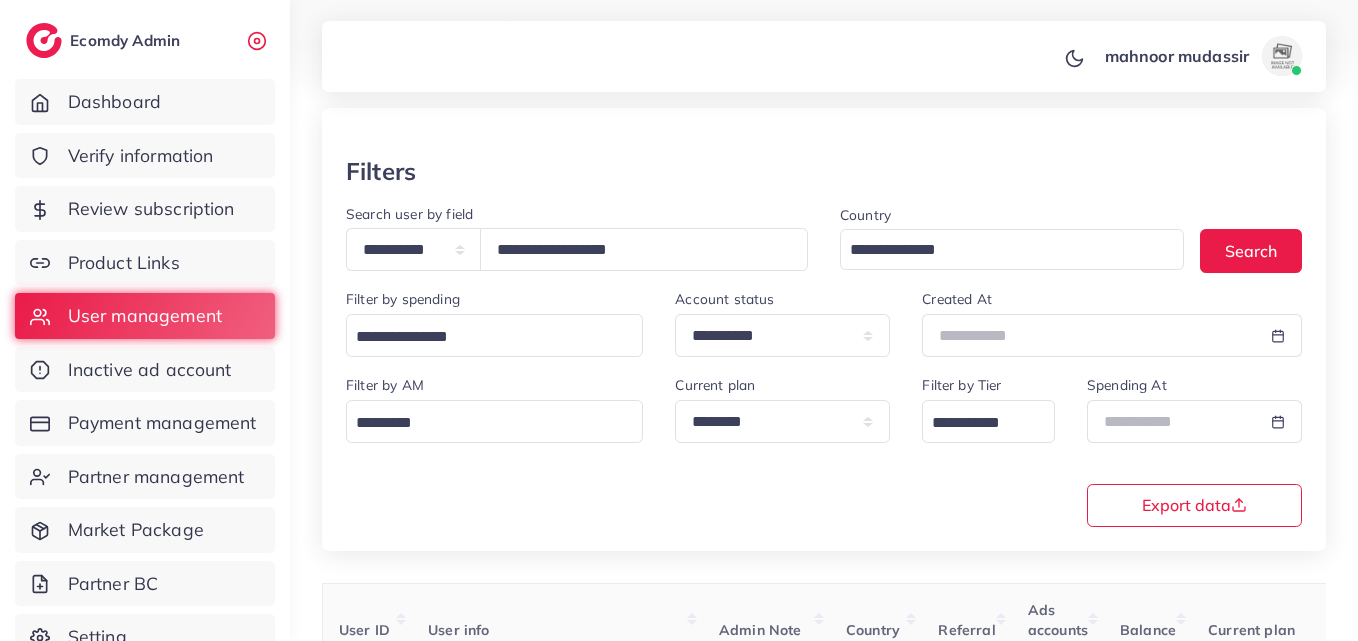 click on "**********" at bounding box center [824, 354] 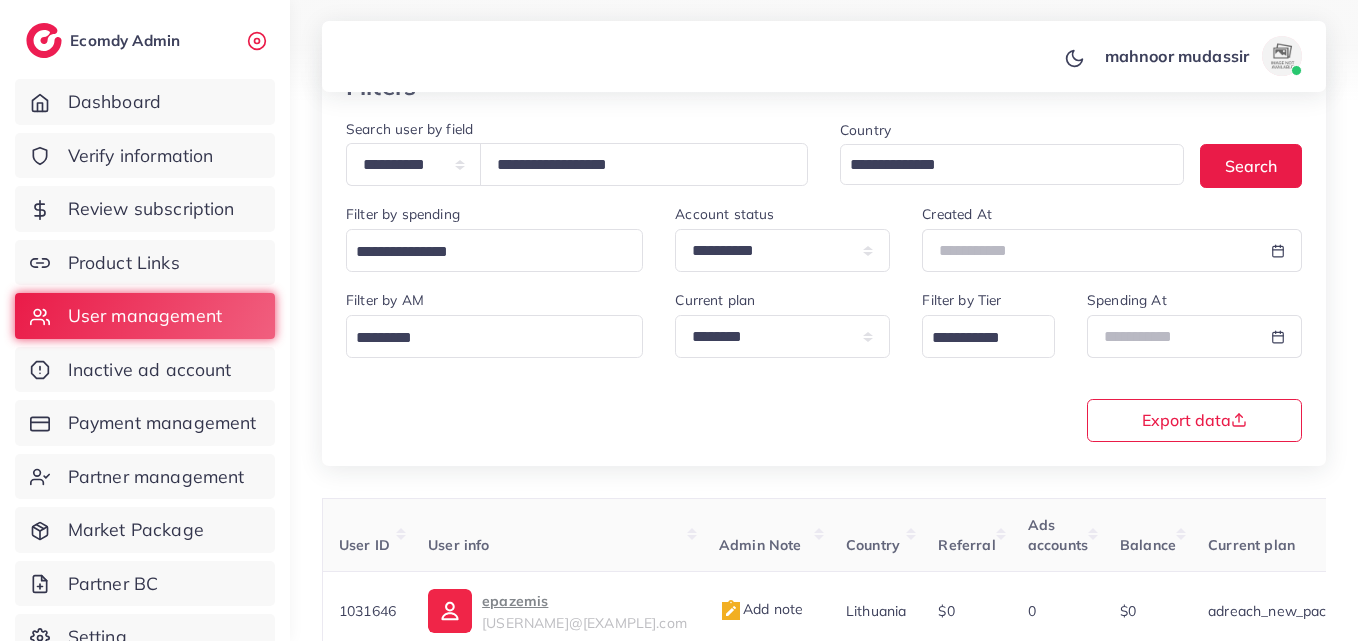 click on "**********" at bounding box center (824, 269) 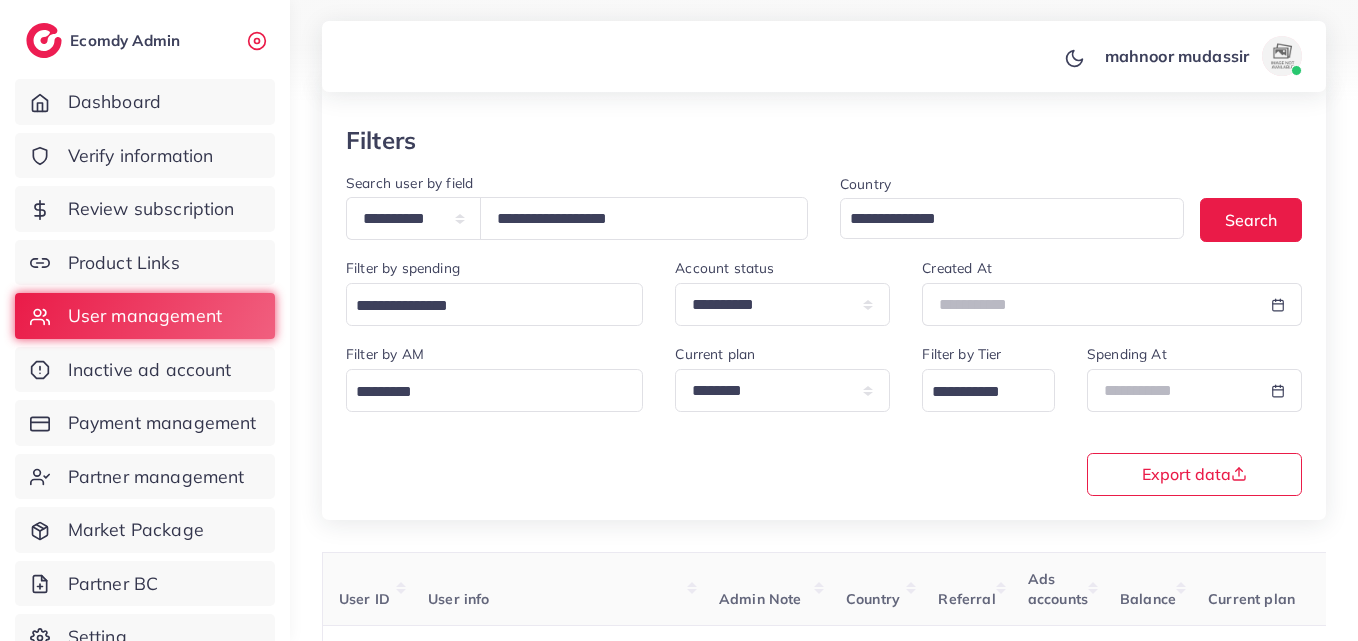 click on "**********" at bounding box center [824, 418] 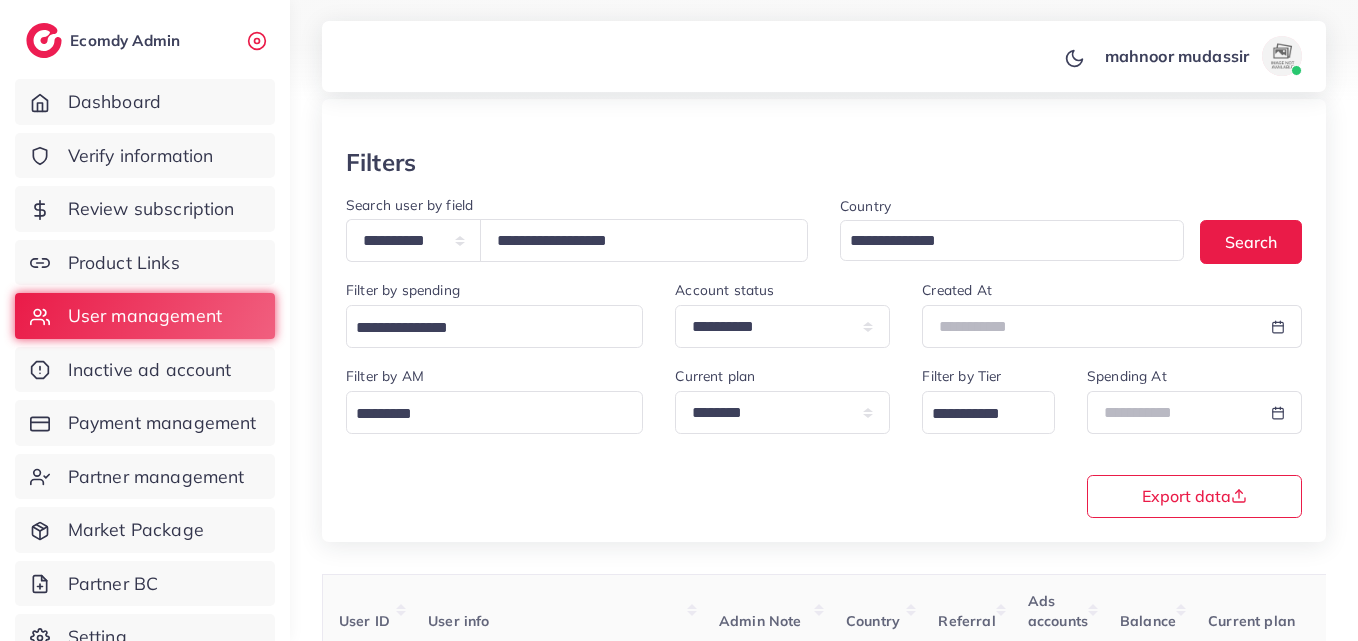 scroll, scrollTop: 100, scrollLeft: 0, axis: vertical 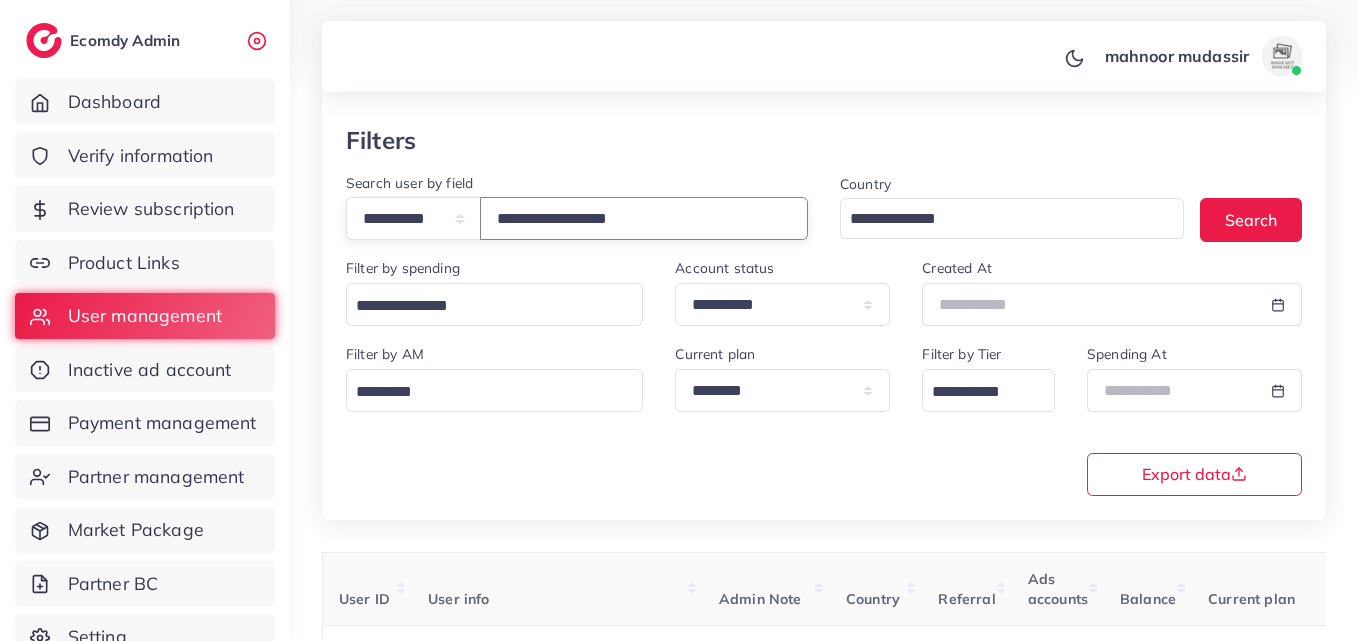 paste on "**" 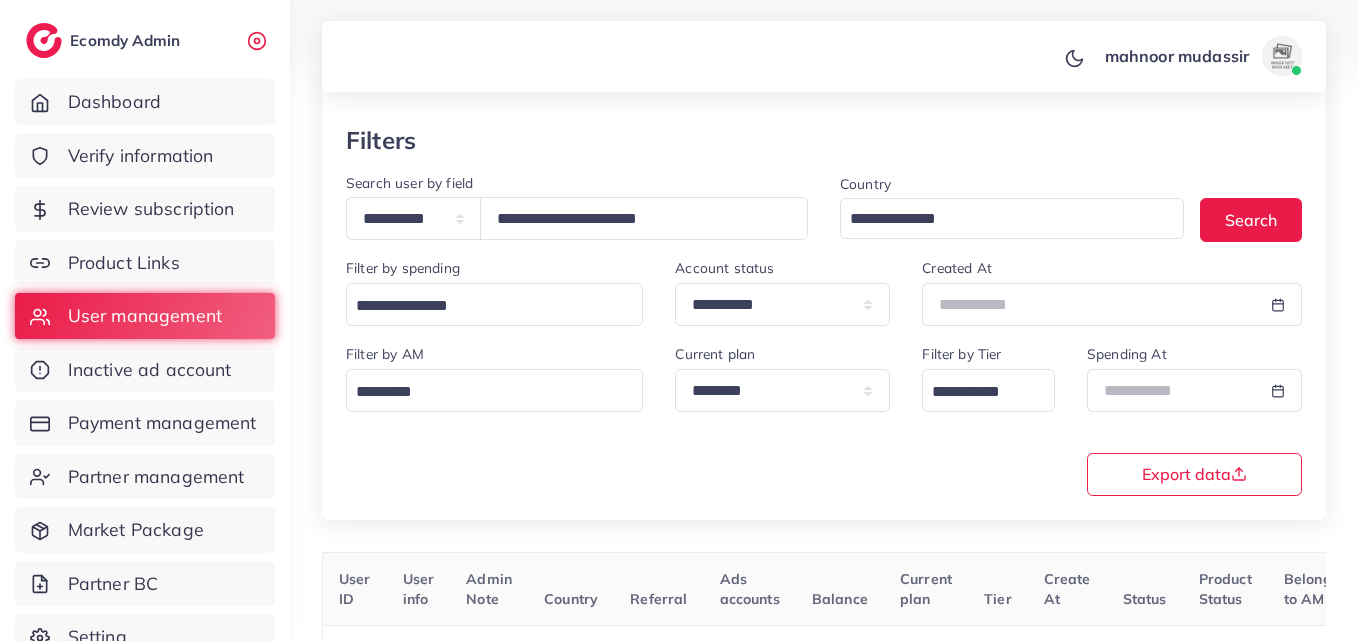 click on "**********" at bounding box center [824, 418] 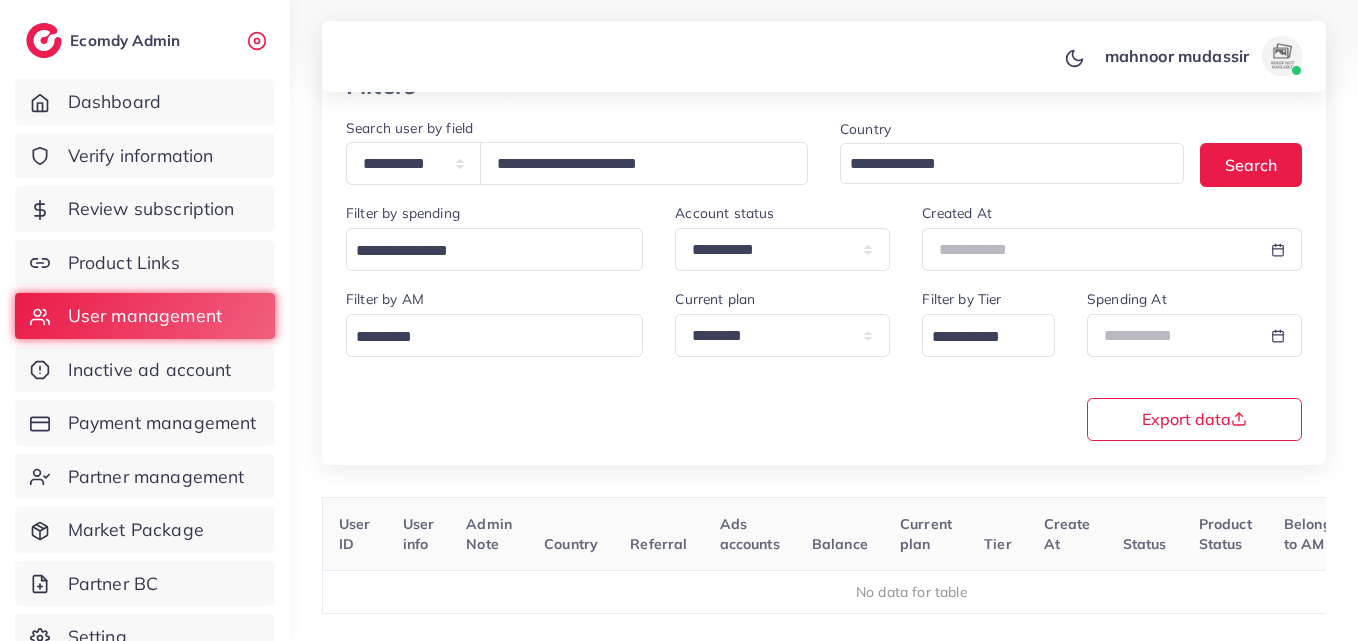 scroll, scrollTop: 121, scrollLeft: 0, axis: vertical 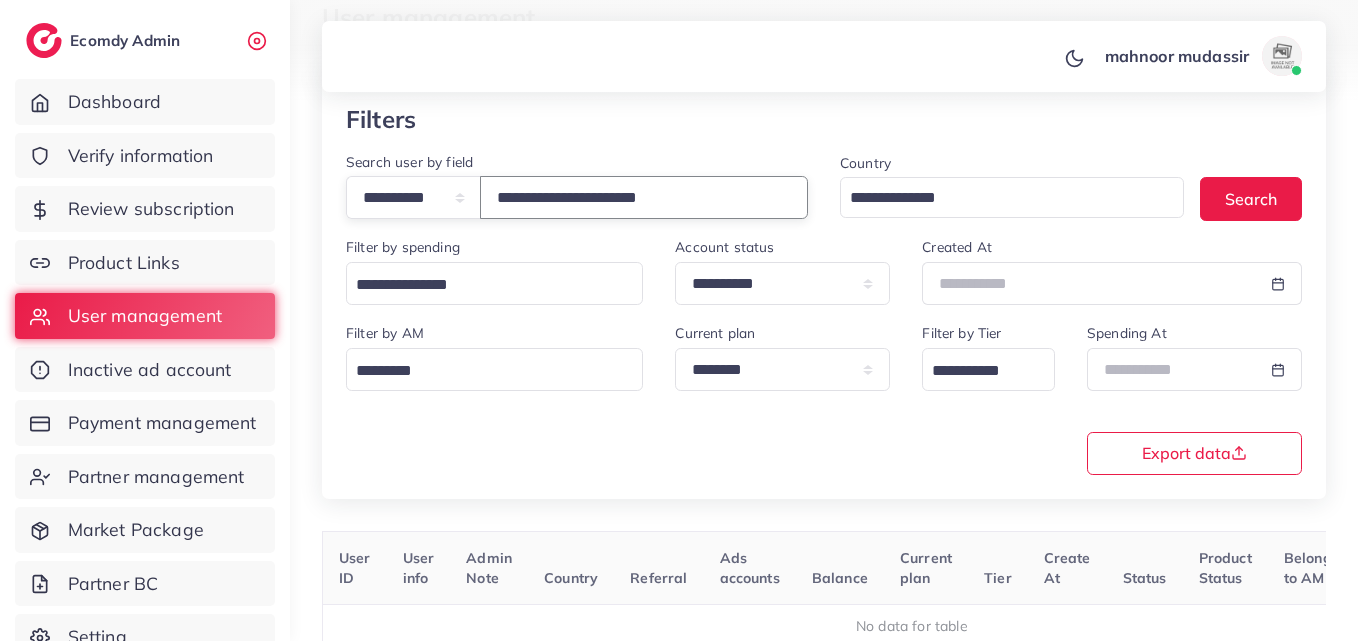 click on "**********" at bounding box center [644, 197] 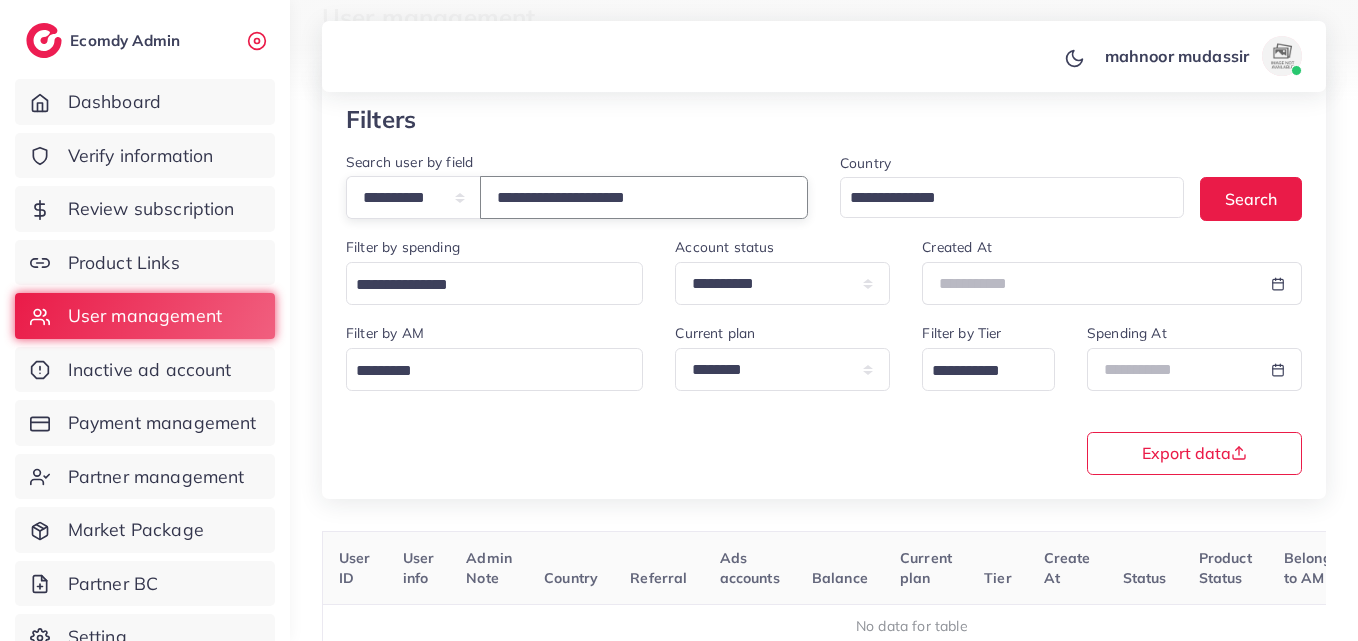 paste on "*" 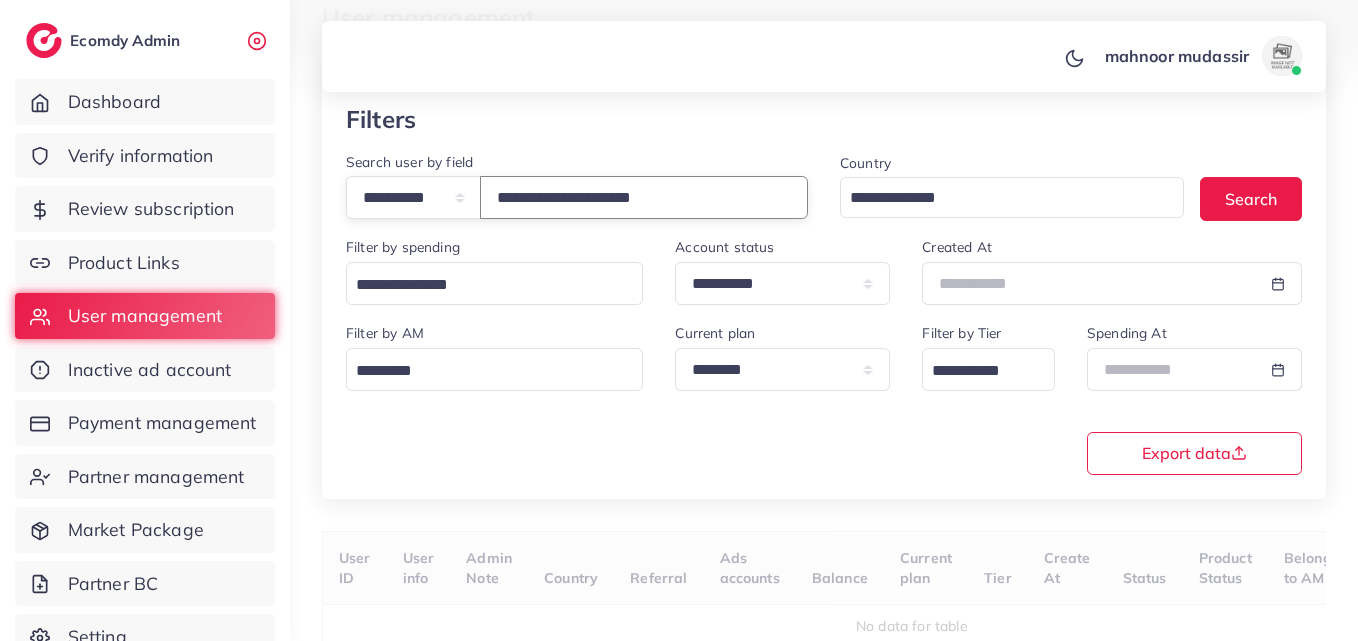 click on "**********" at bounding box center (644, 197) 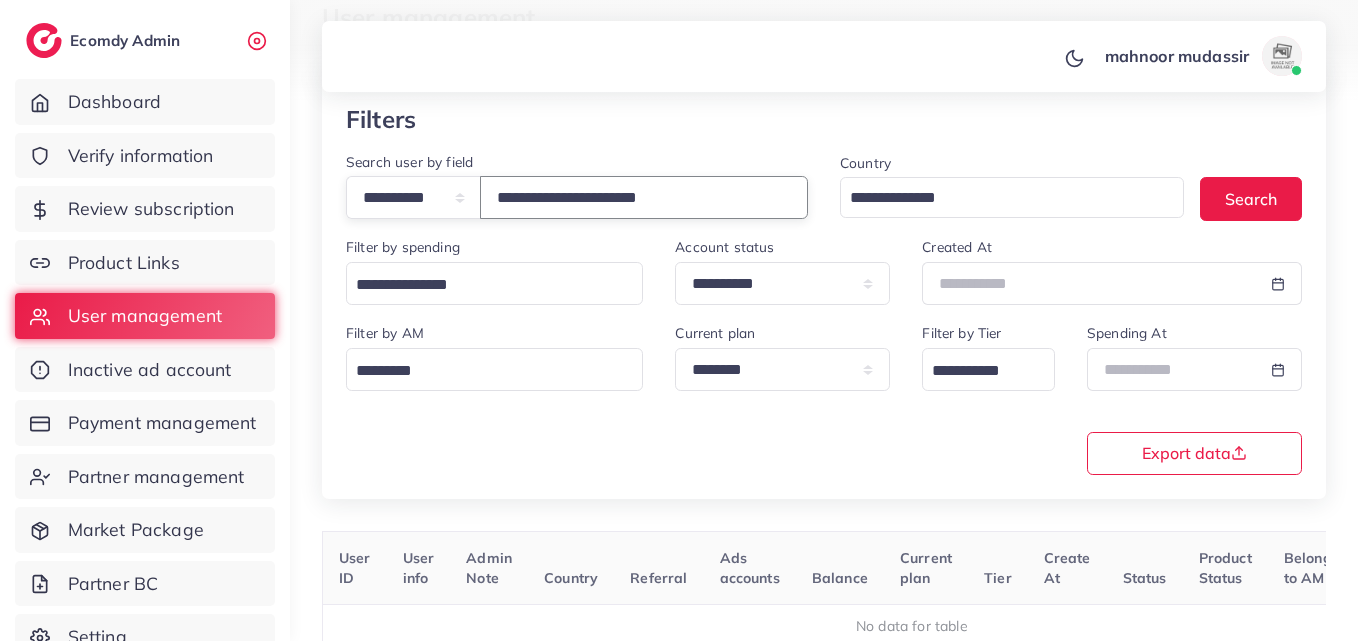 type on "**********" 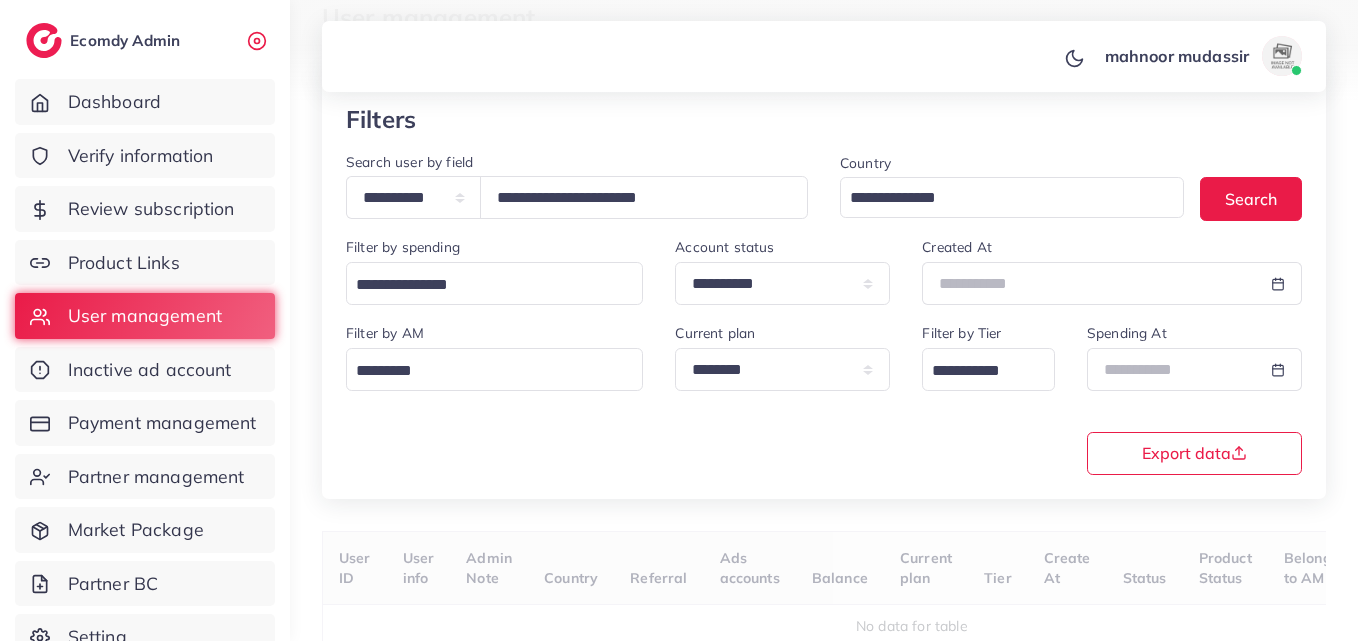 click on "**********" at bounding box center (824, 397) 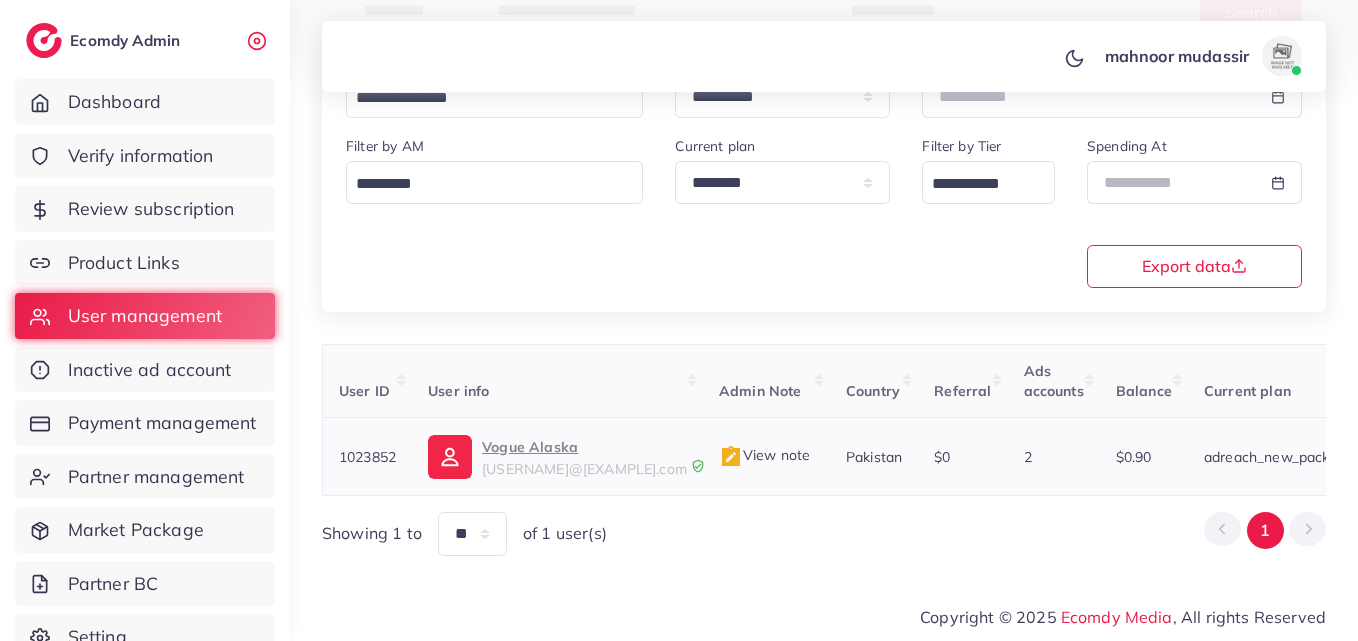 scroll, scrollTop: 316, scrollLeft: 0, axis: vertical 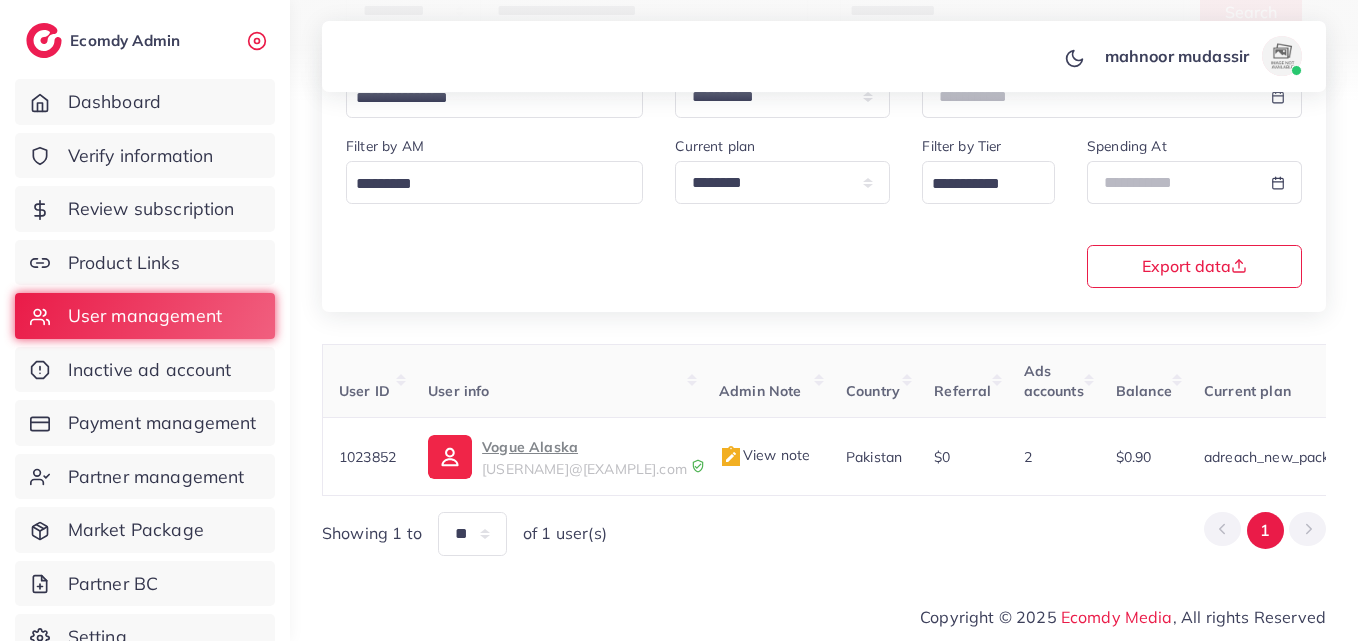 click on "**********" at bounding box center [824, 210] 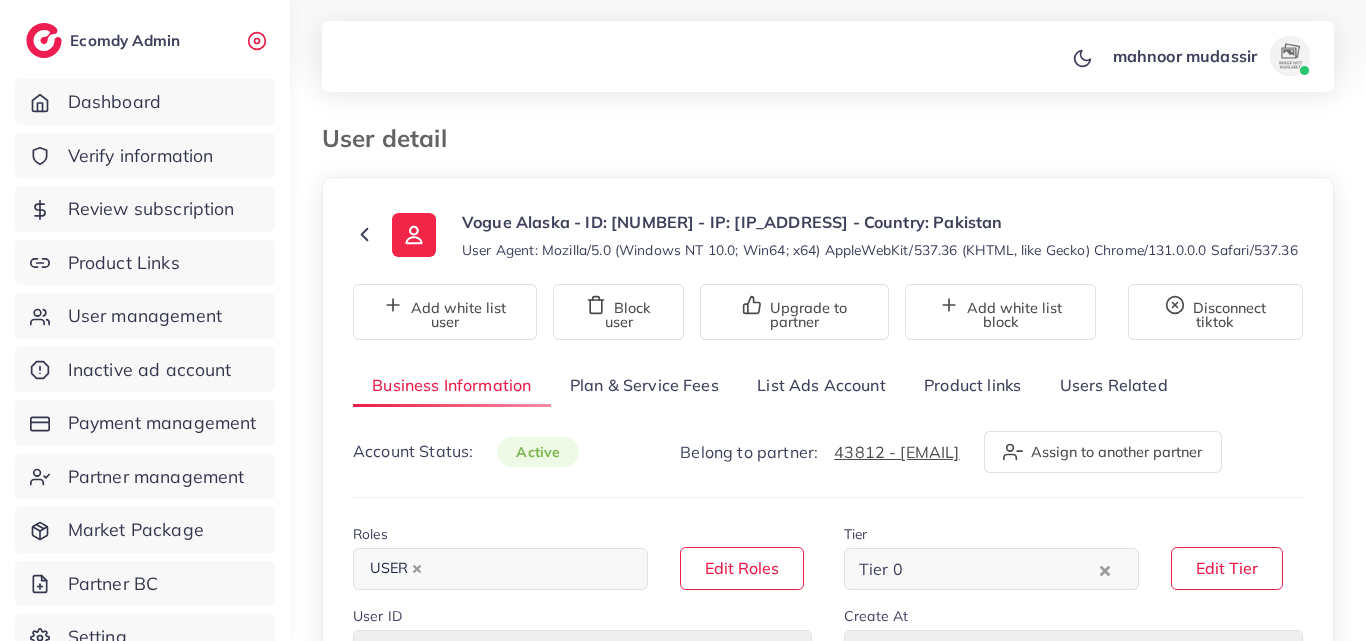 click on "List Ads Account" at bounding box center (821, 385) 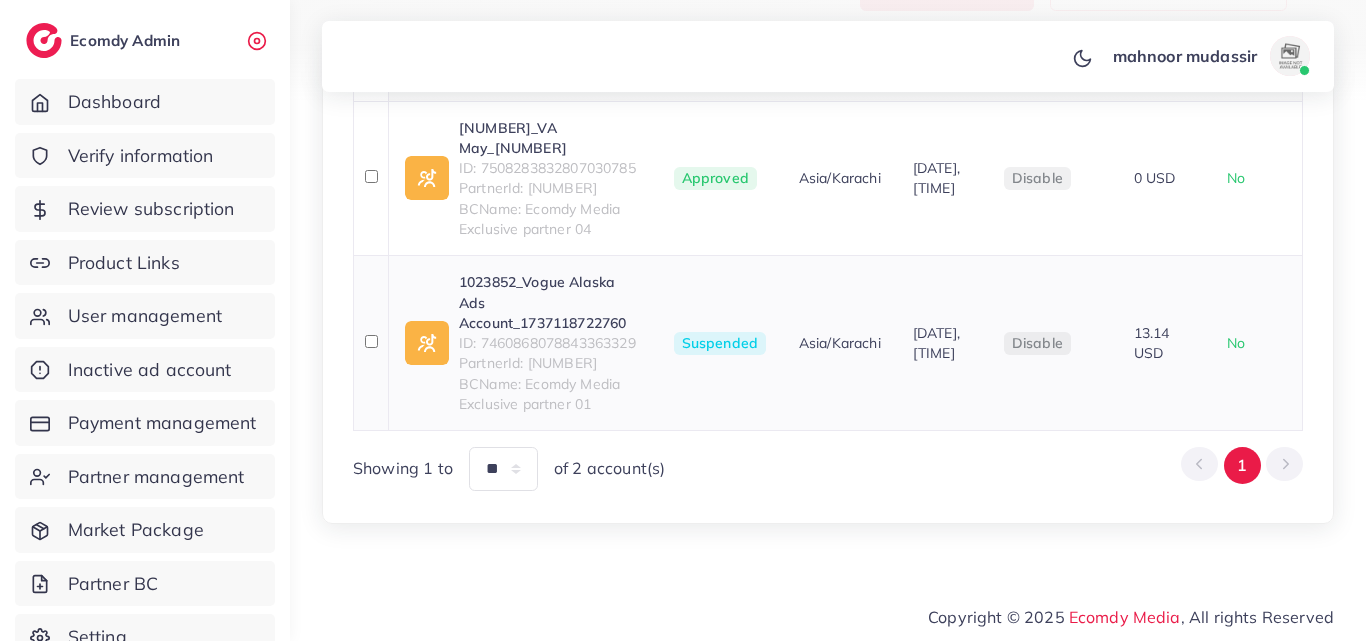 scroll, scrollTop: 600, scrollLeft: 0, axis: vertical 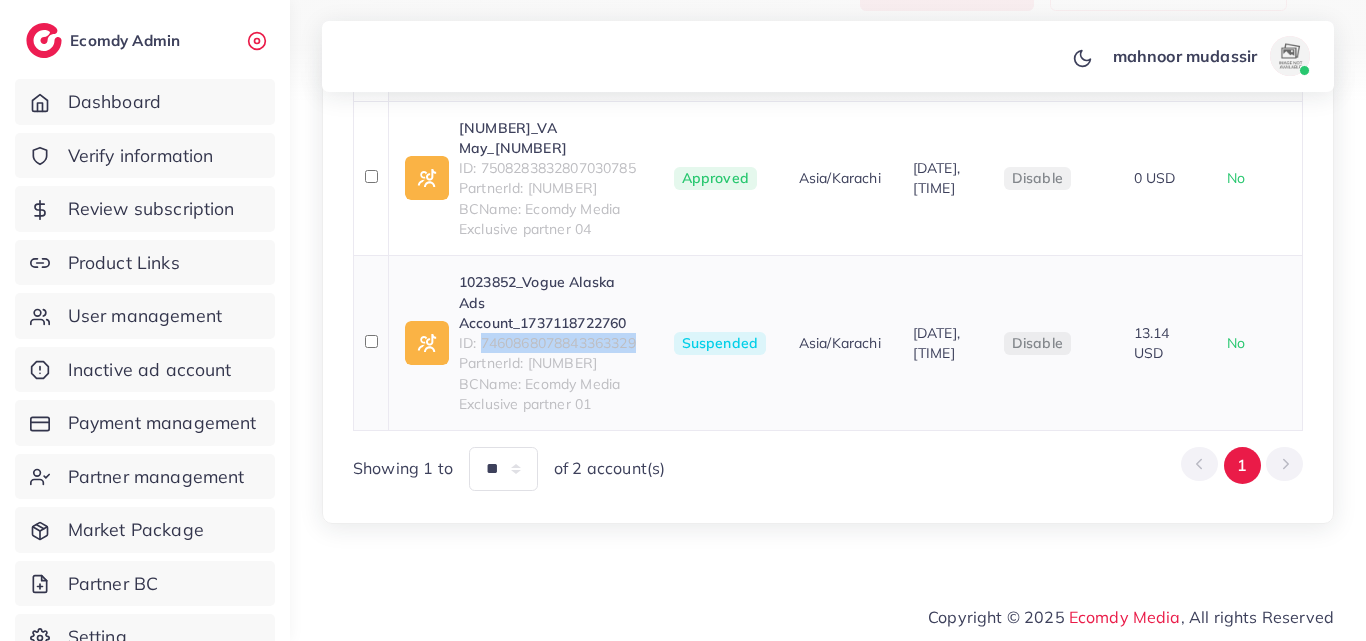 click on "ID: 7460868078843363329" at bounding box center [550, 343] 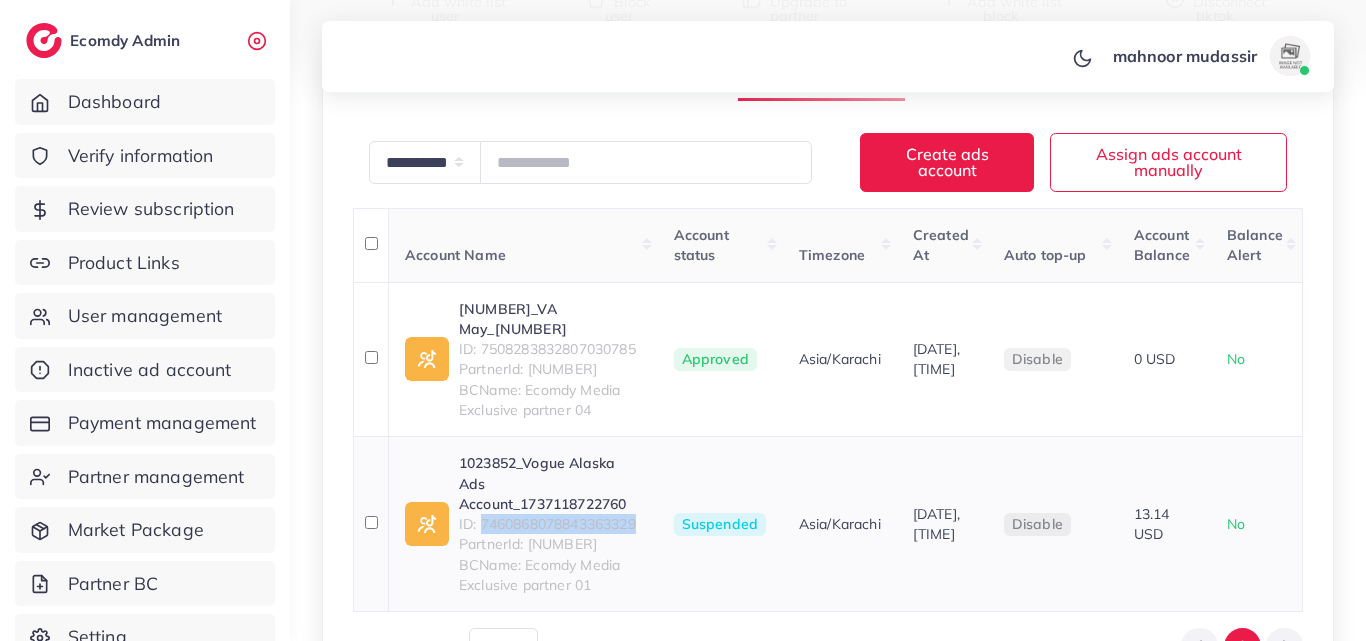 scroll, scrollTop: 300, scrollLeft: 0, axis: vertical 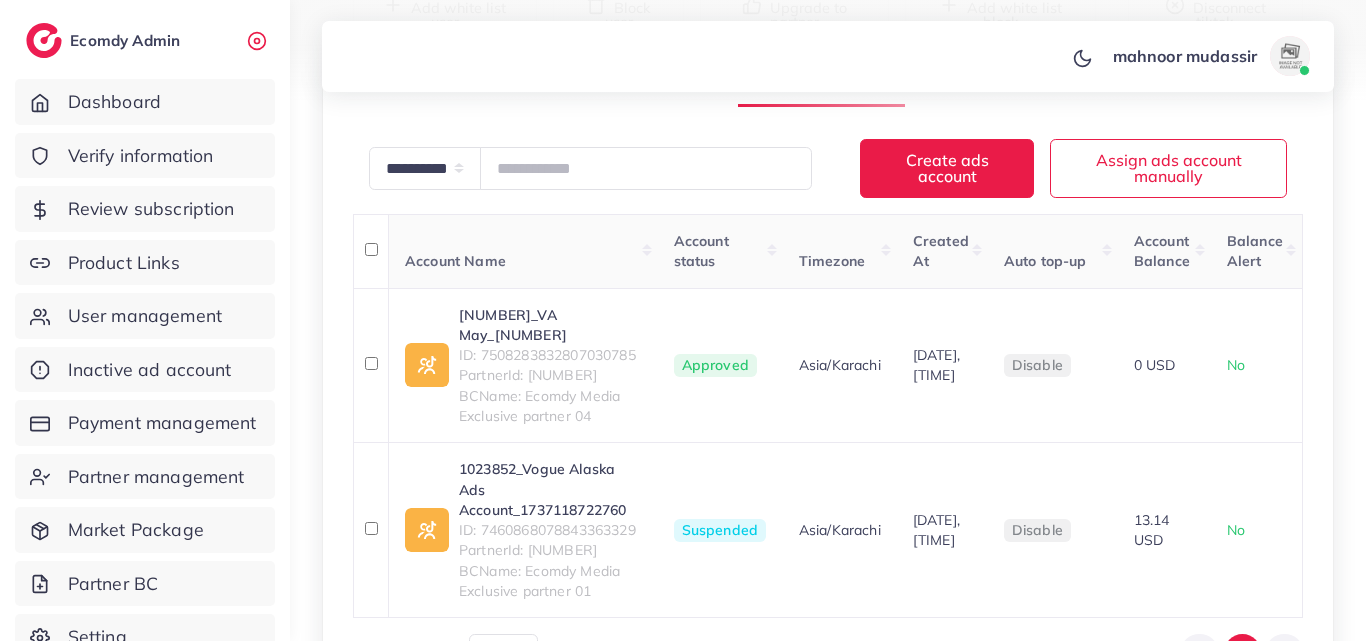 click on "**********" at bounding box center (828, 371) 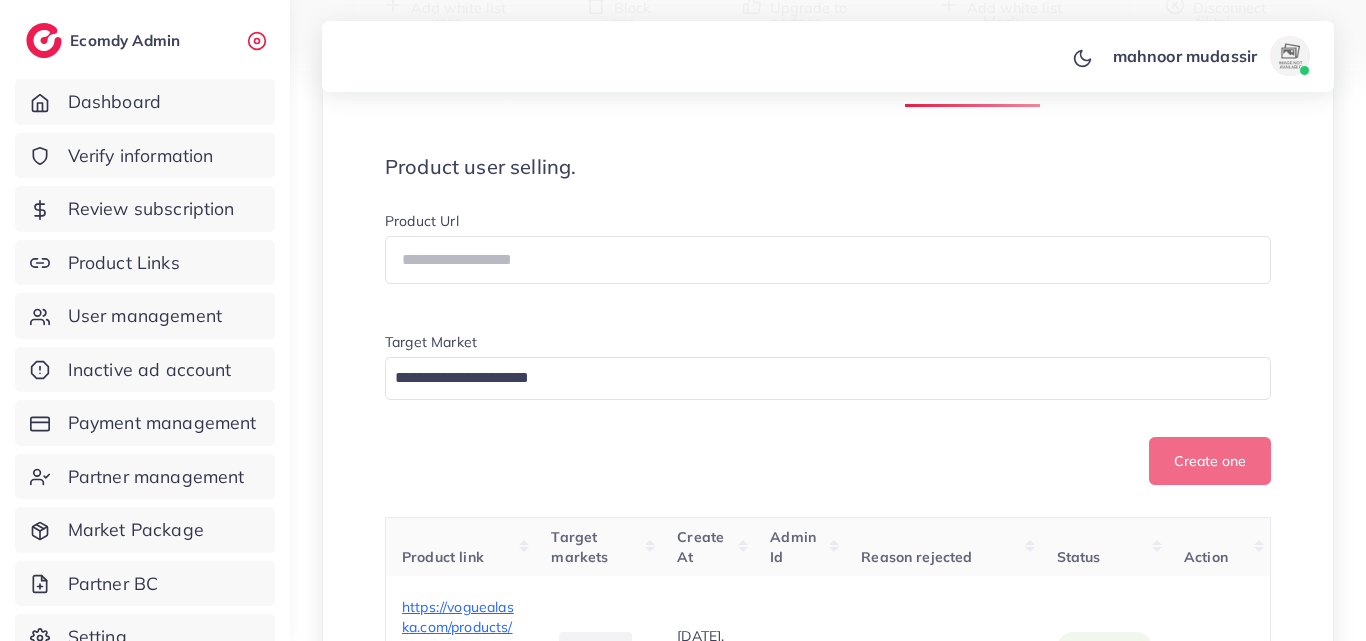 click on "Product user selling.   Product Url   Target Market            Loading...      Create one" at bounding box center [828, 320] 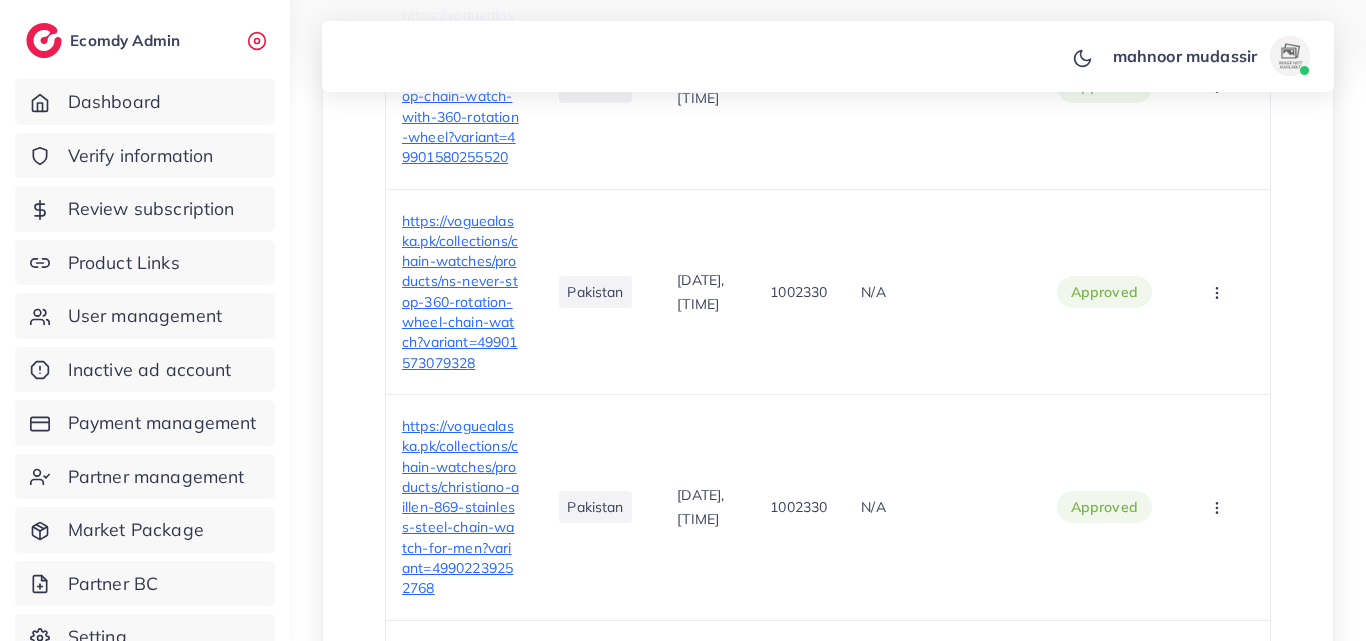 scroll, scrollTop: 23164, scrollLeft: 0, axis: vertical 